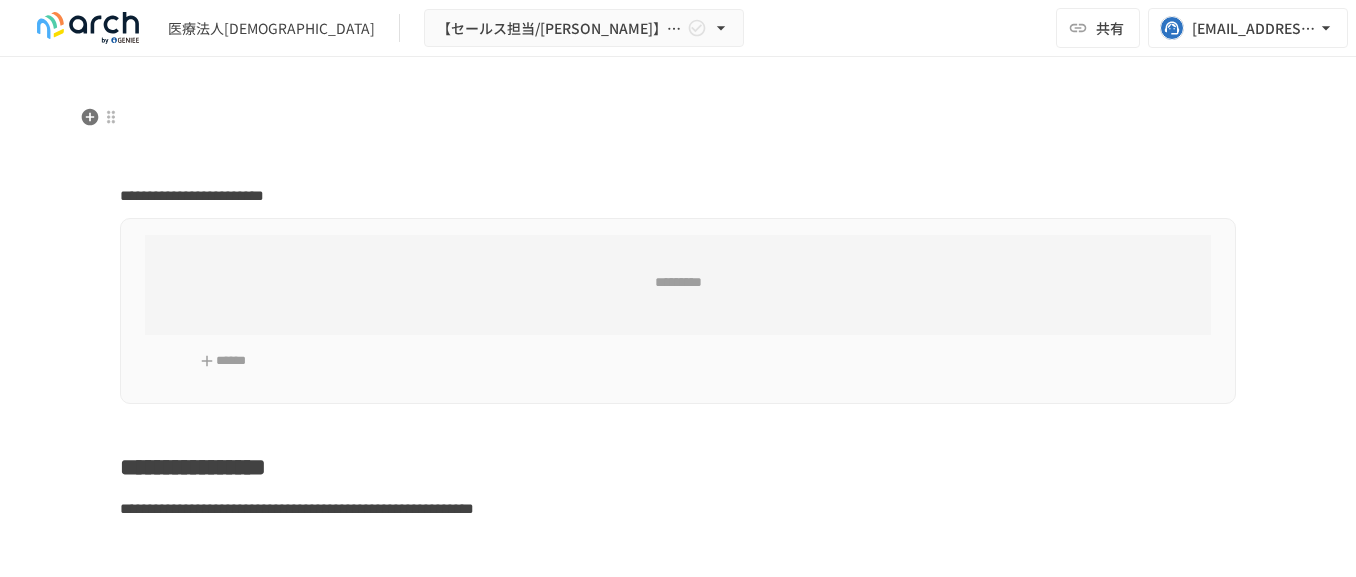 scroll, scrollTop: 0, scrollLeft: 0, axis: both 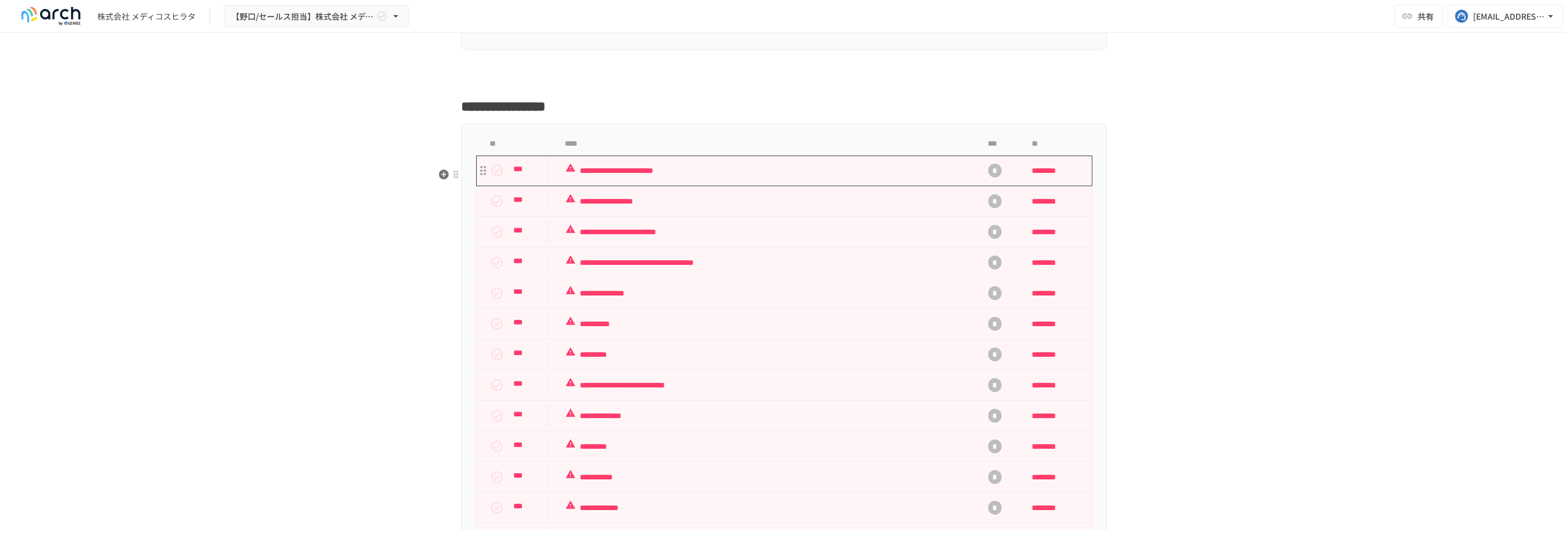 click on "**********" at bounding box center [766, 171] 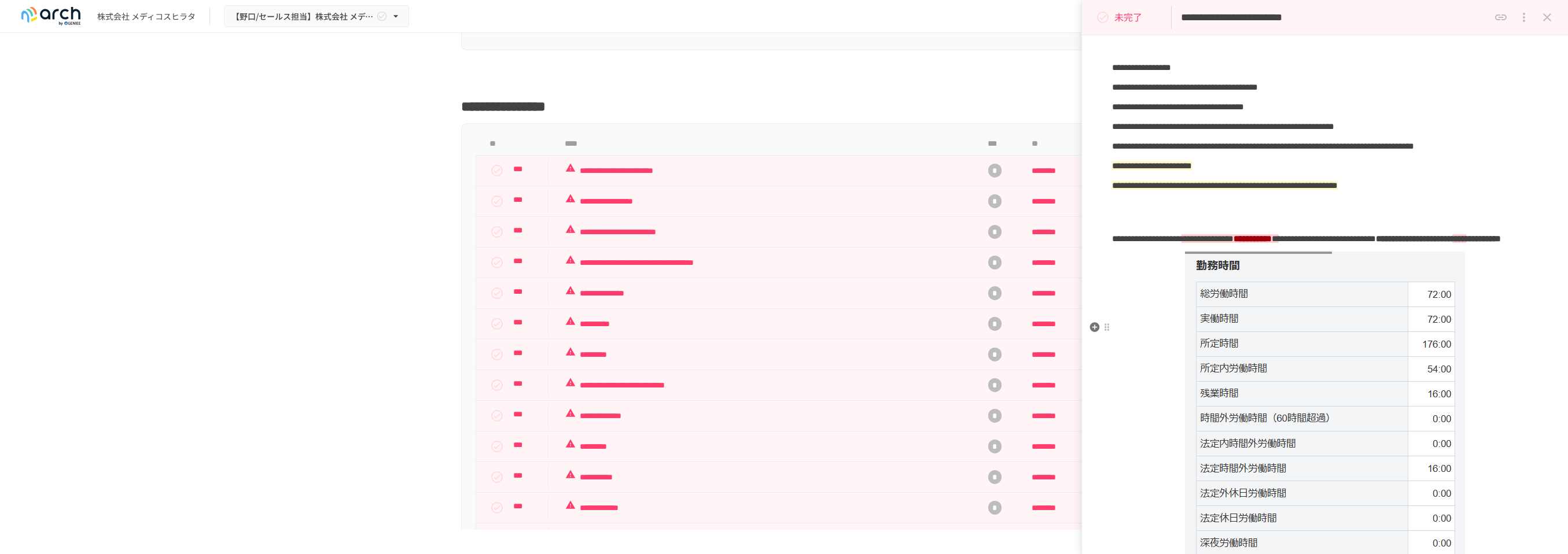 scroll, scrollTop: 128, scrollLeft: 0, axis: vertical 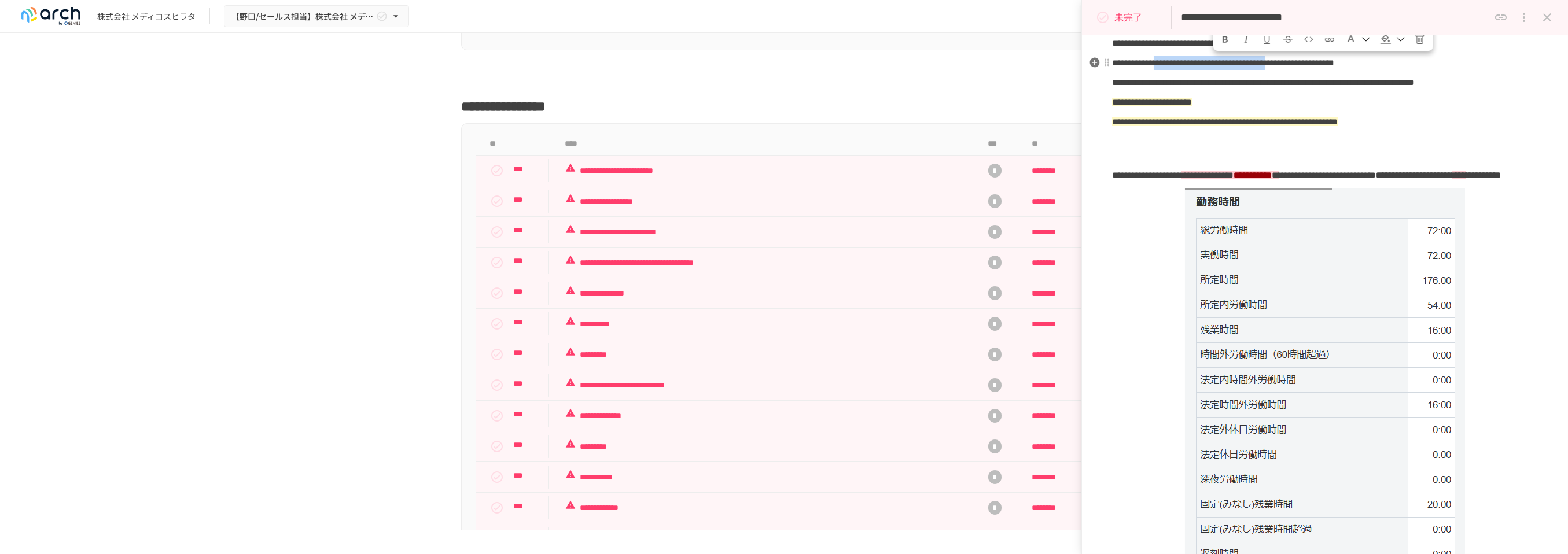 drag, startPoint x: 1217, startPoint y: 71, endPoint x: 1488, endPoint y: 69, distance: 271.00738 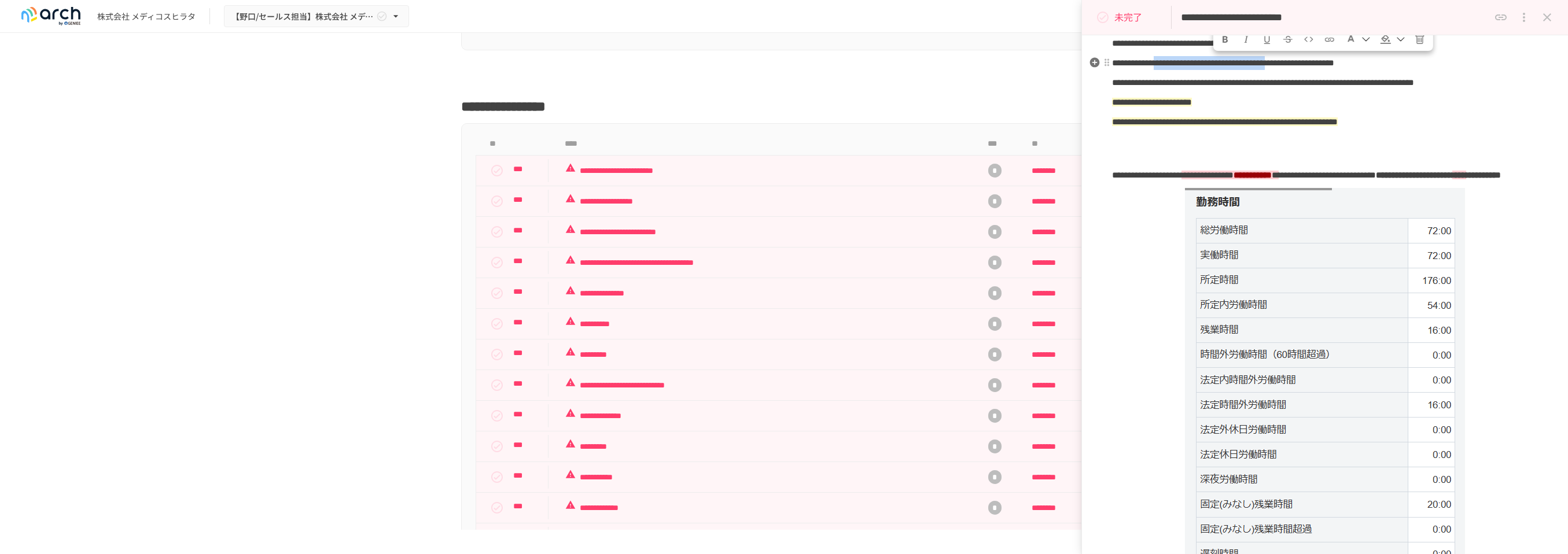 click on "**********" at bounding box center (1223, 62) 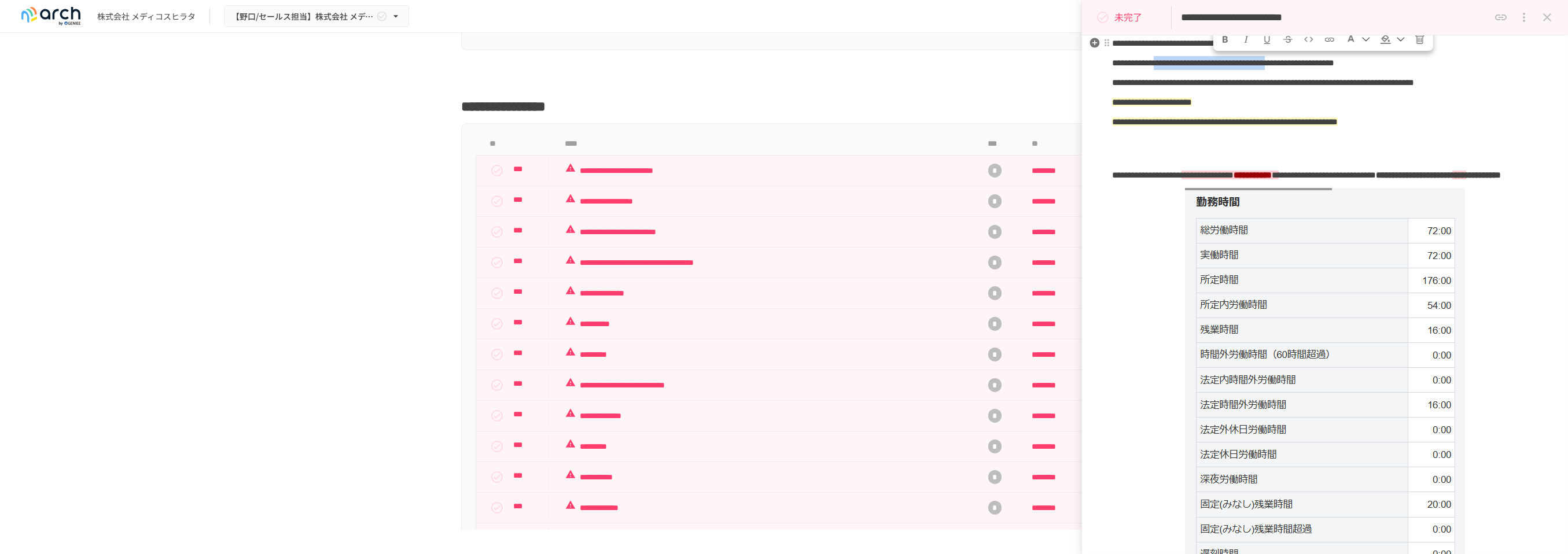 click at bounding box center [1267, 39] 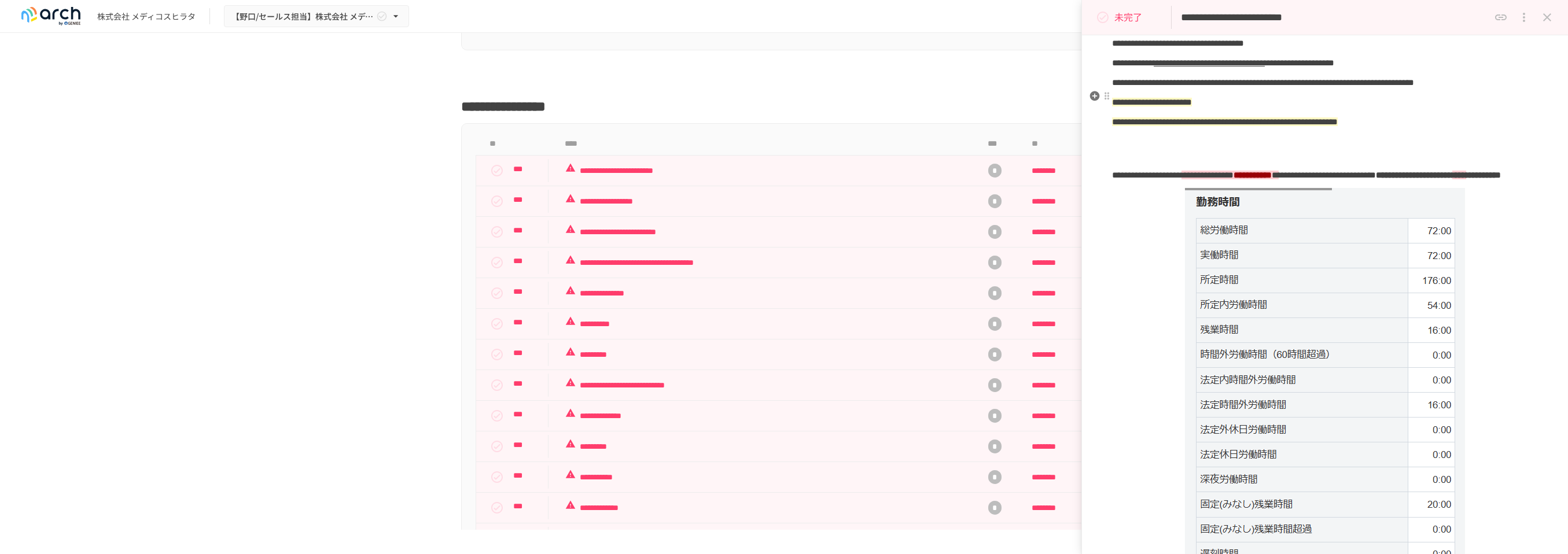 click on "**********" at bounding box center [1263, 82] 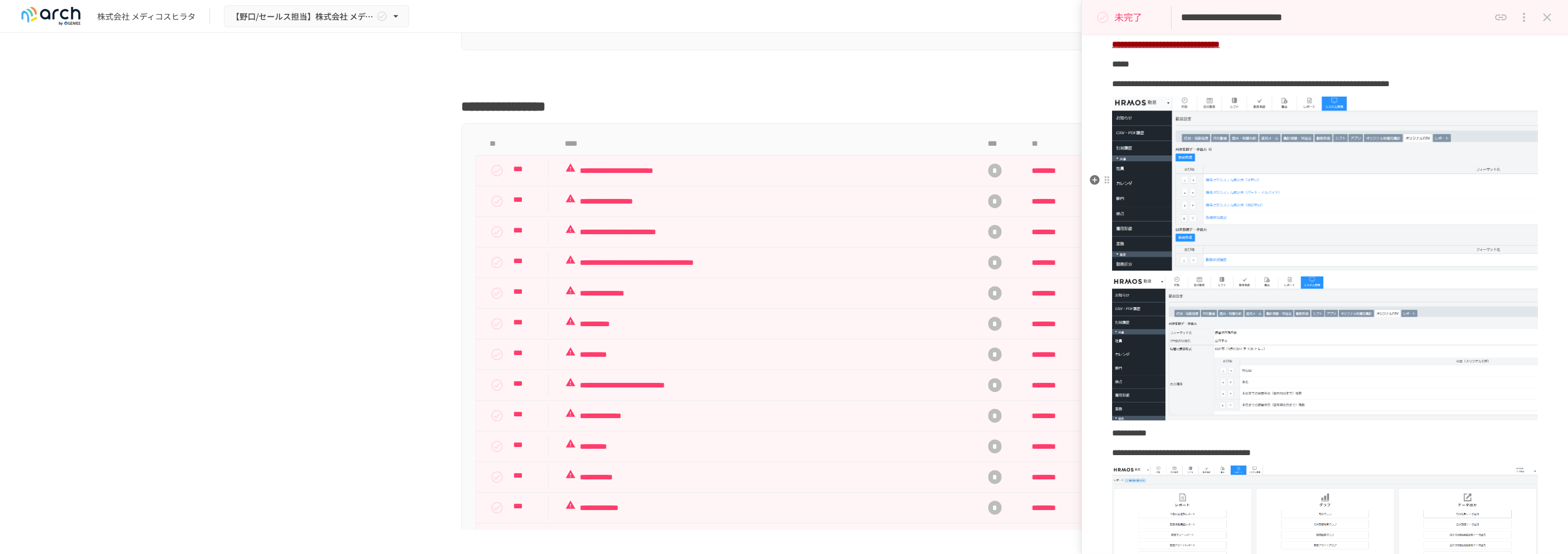 scroll, scrollTop: 1478, scrollLeft: 0, axis: vertical 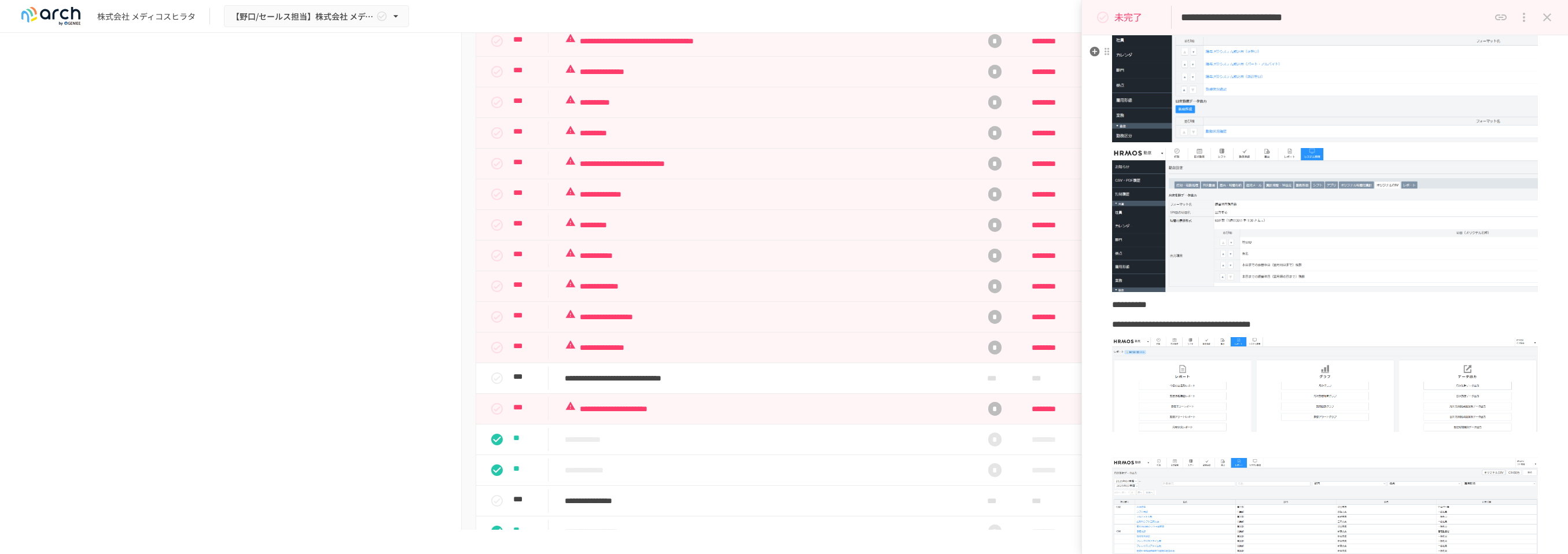 click on "**********" at bounding box center (1251, -45) 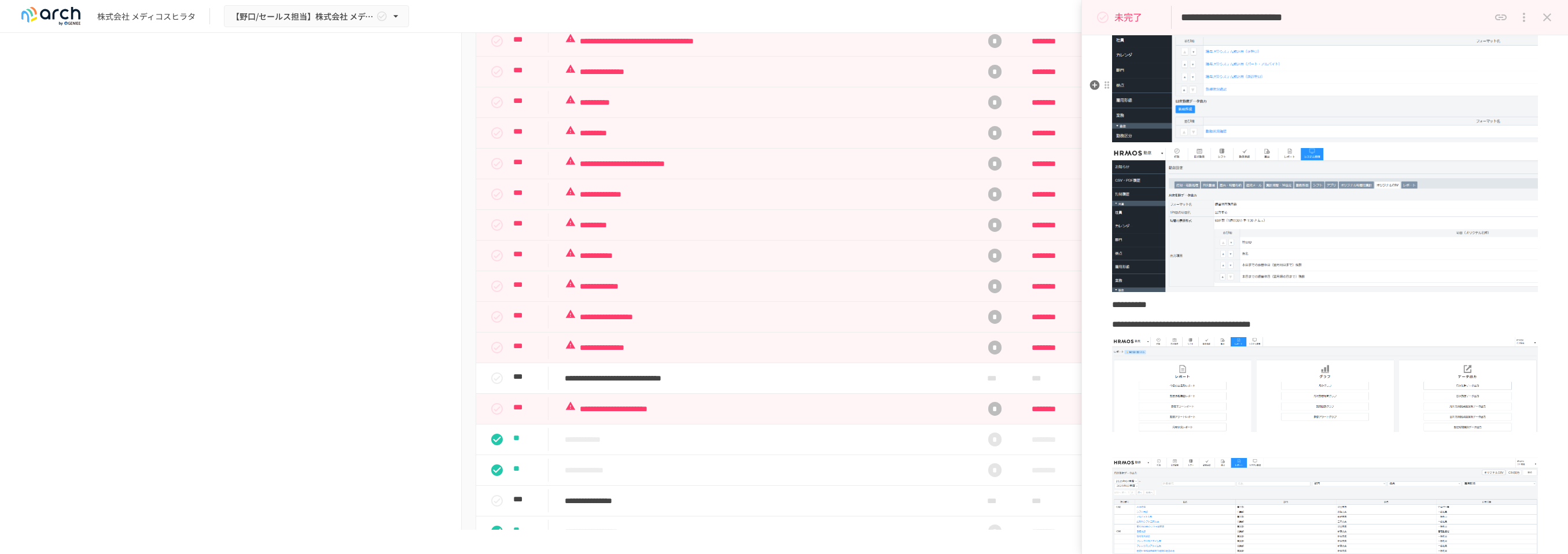type 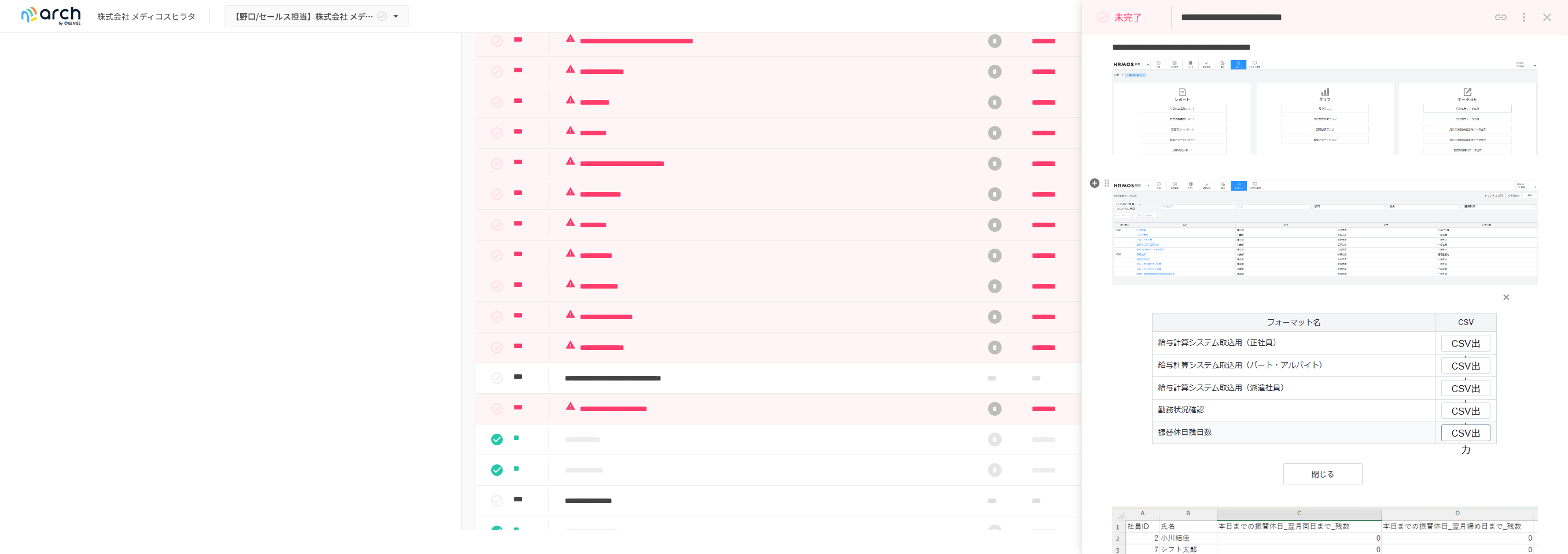 scroll, scrollTop: 1735, scrollLeft: 0, axis: vertical 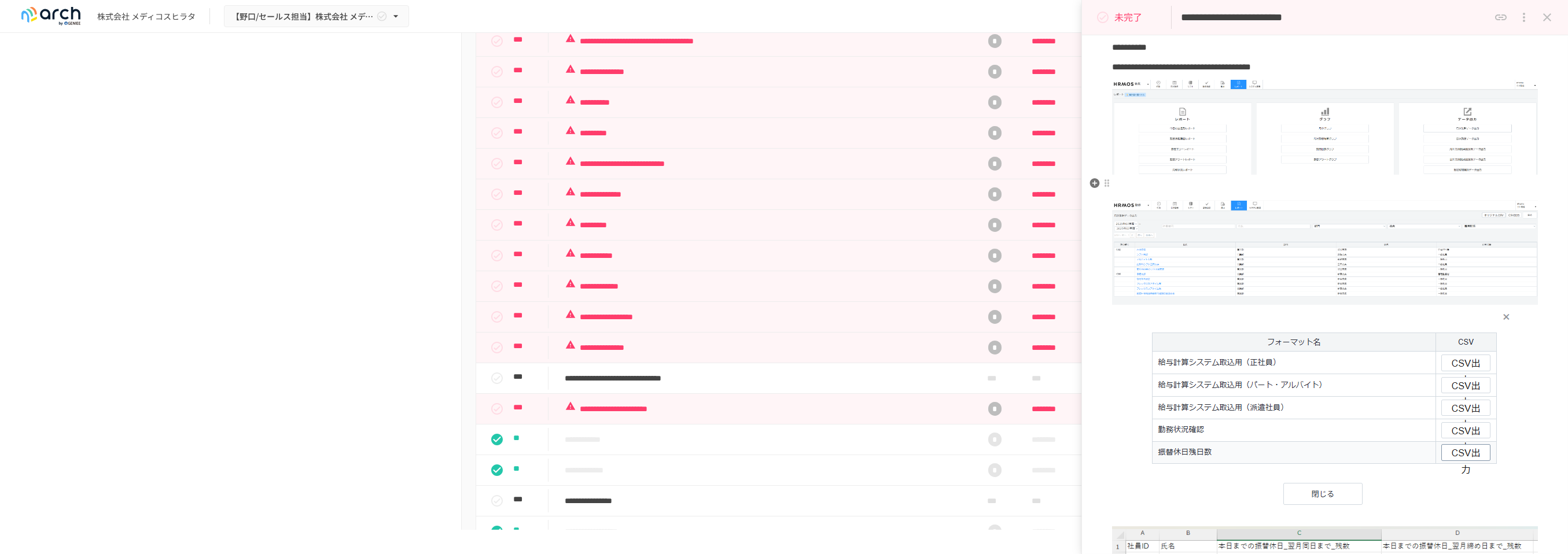 click on "**********" at bounding box center [1181, 67] 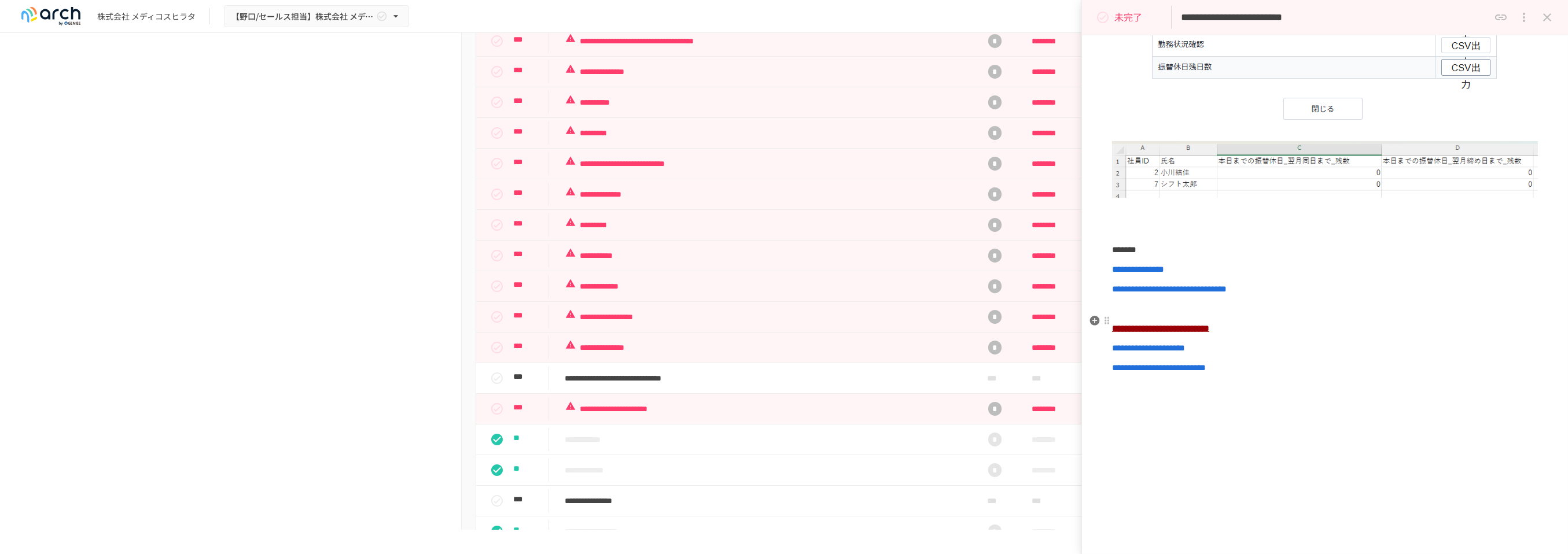 scroll, scrollTop: 2248, scrollLeft: 0, axis: vertical 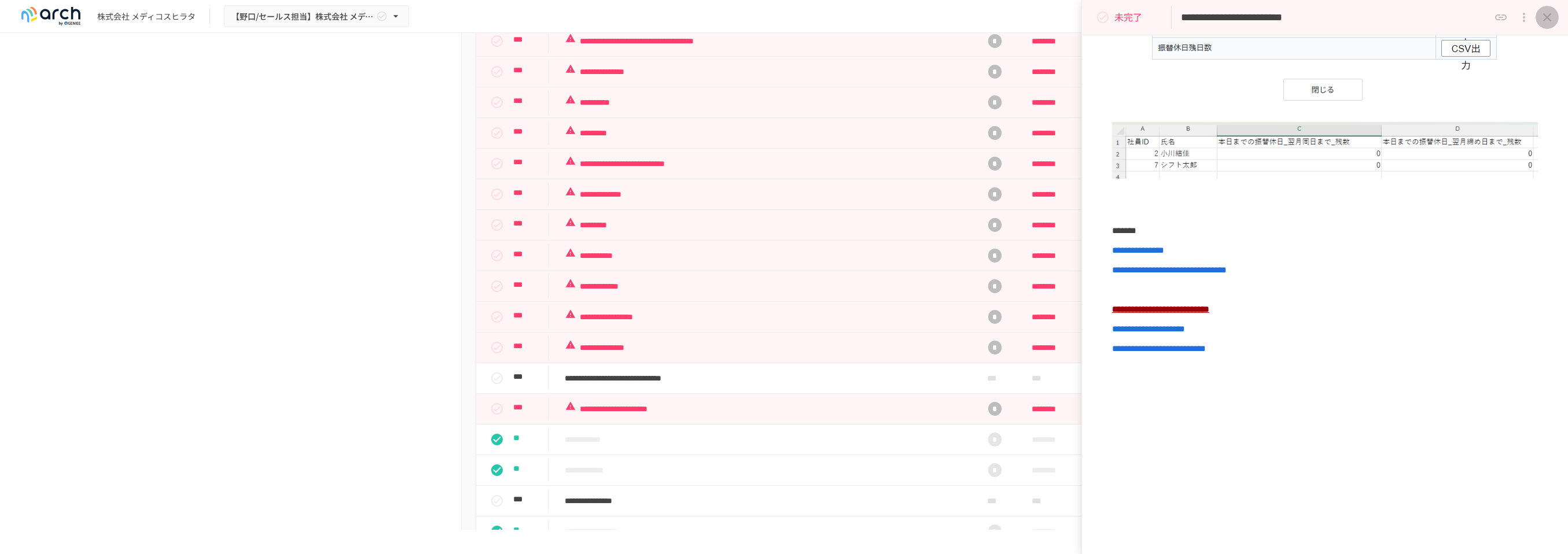 click 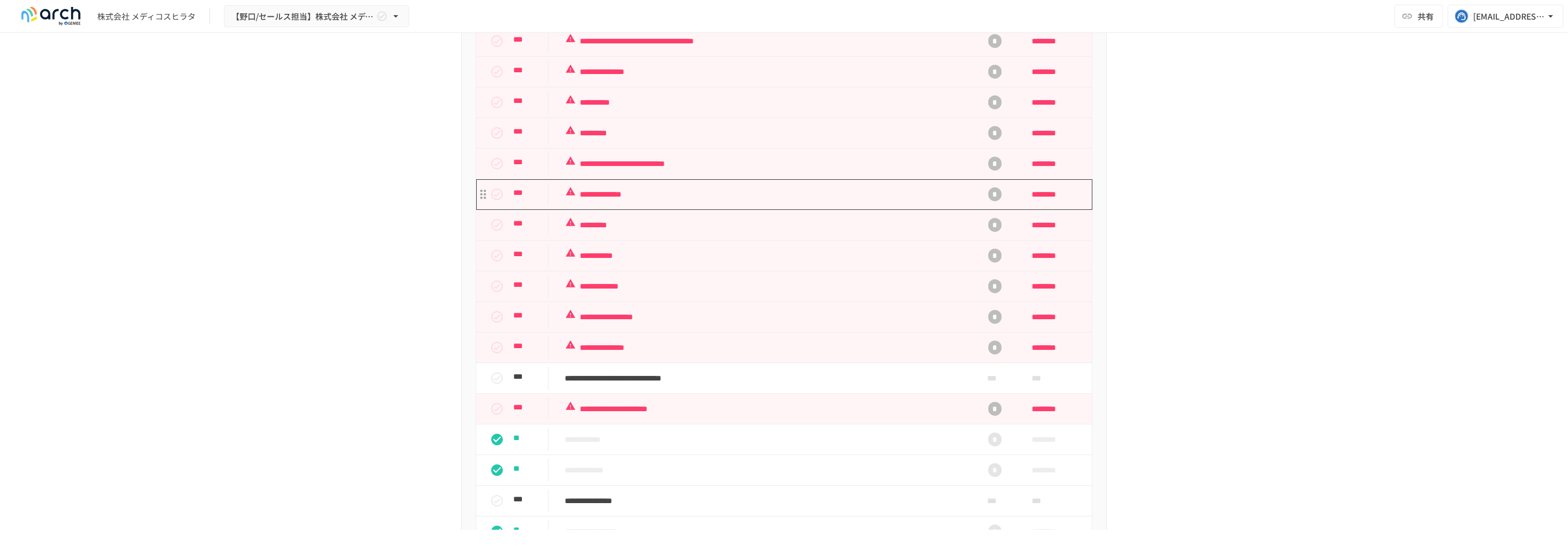 click on "**********" at bounding box center (766, 194) 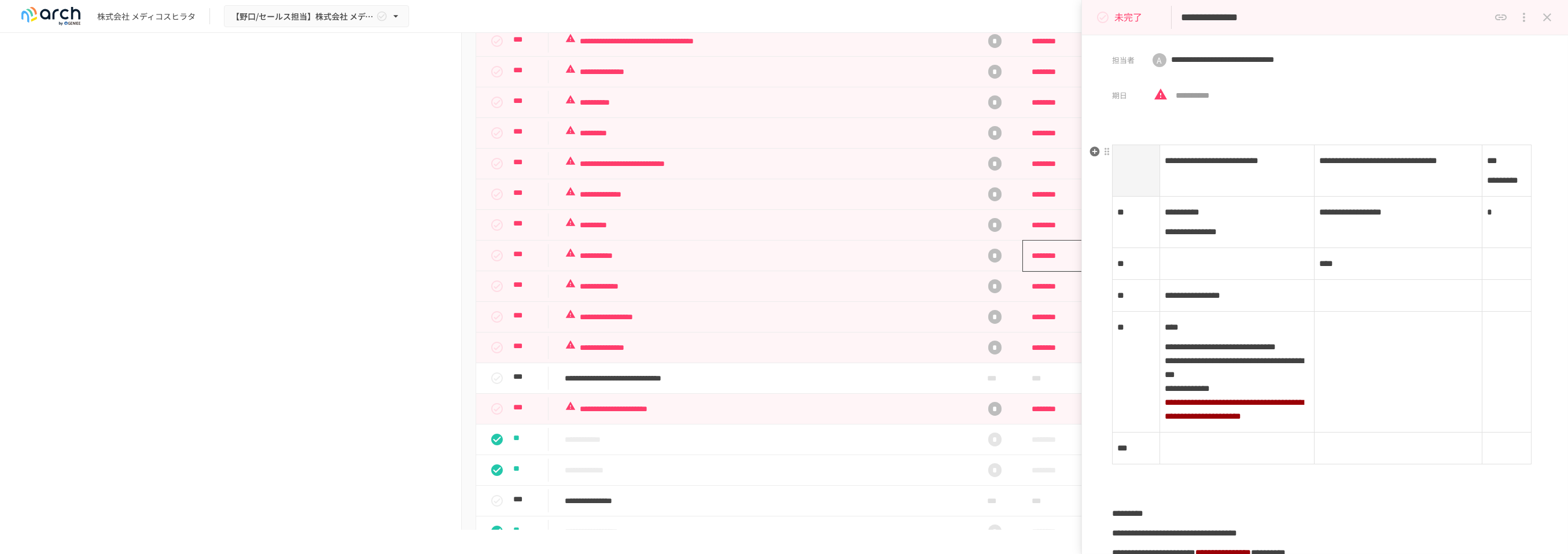 scroll, scrollTop: 64, scrollLeft: 0, axis: vertical 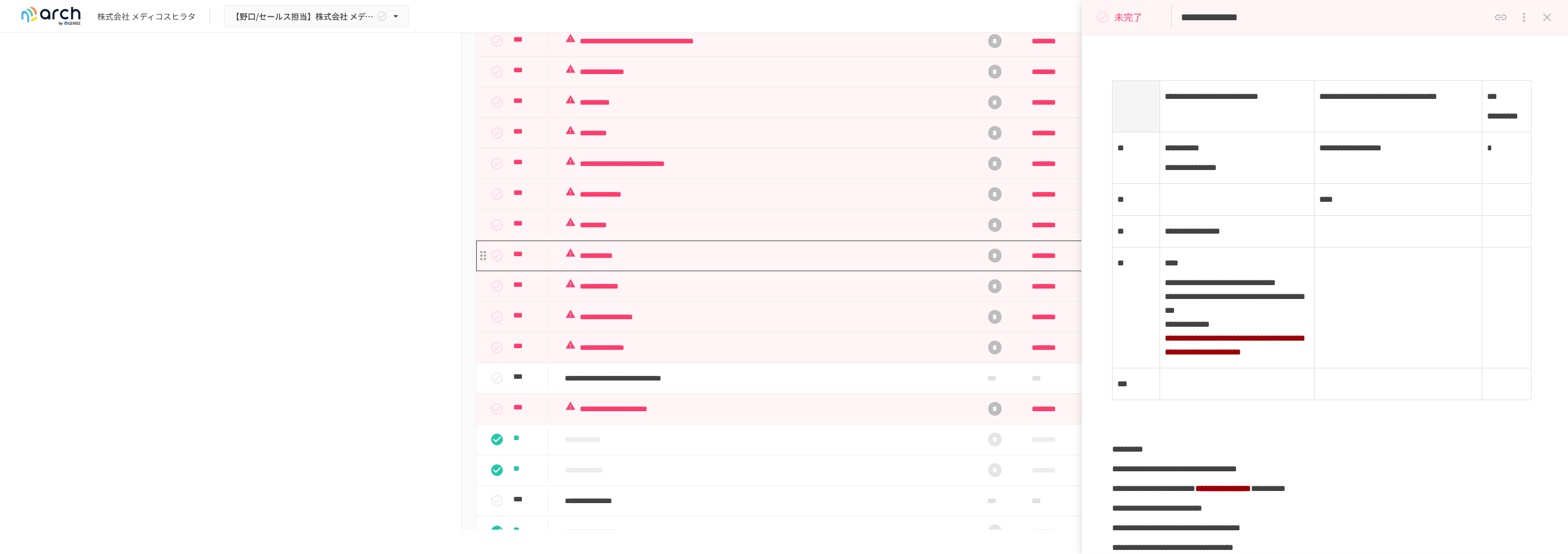 click on "**********" at bounding box center [766, 256] 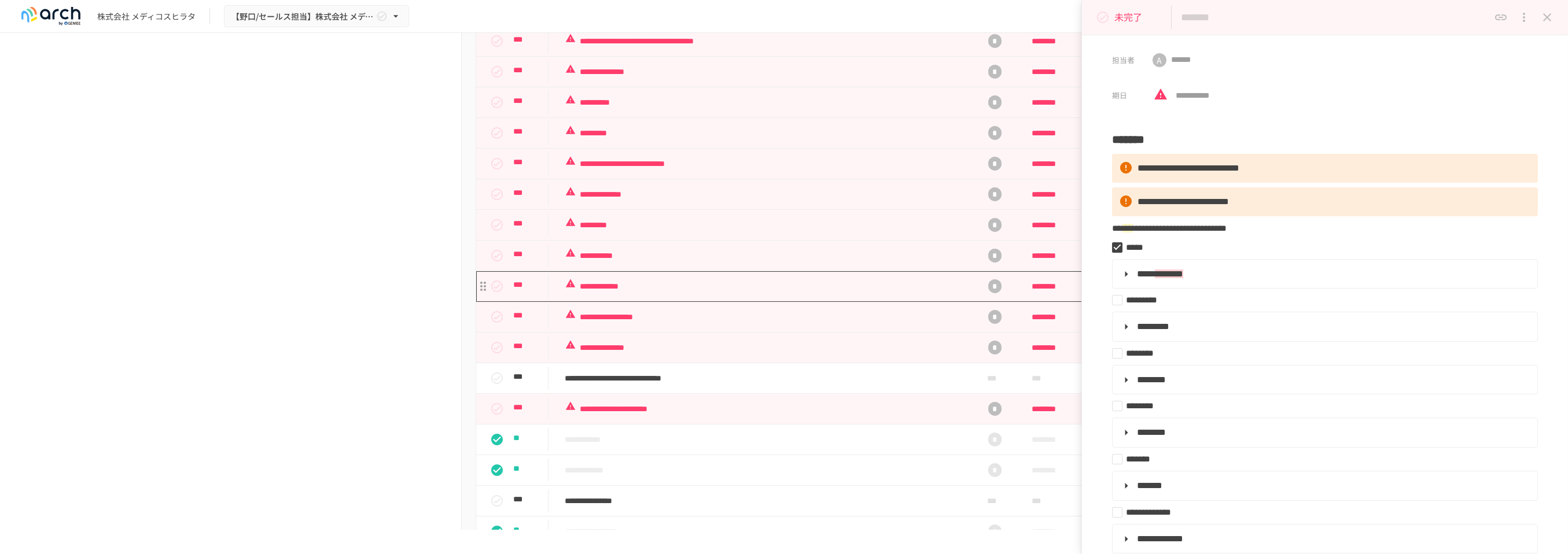 type on "**********" 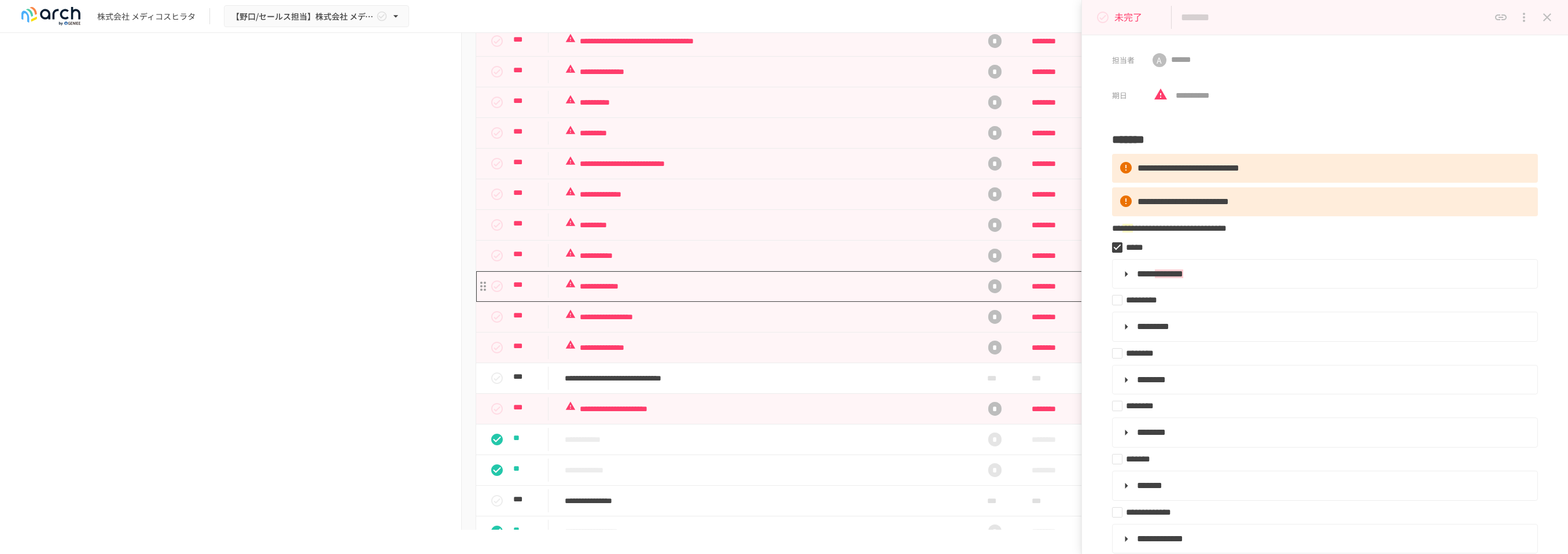 type on "**********" 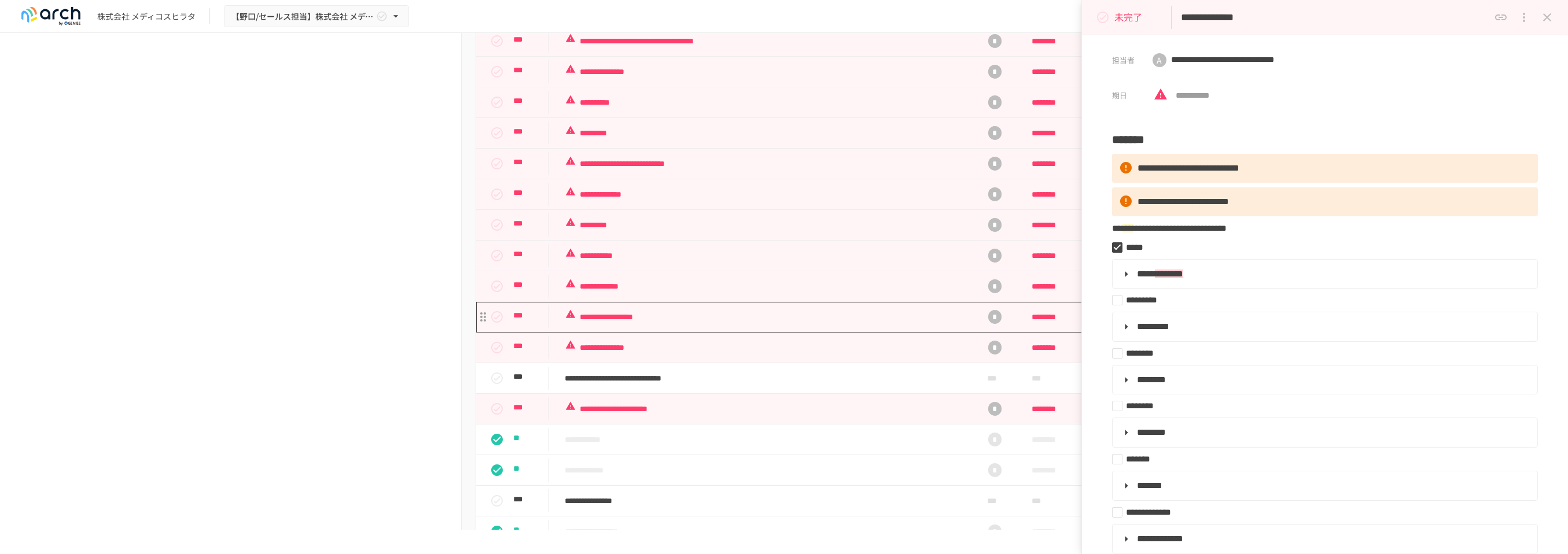 click on "**********" at bounding box center (766, 317) 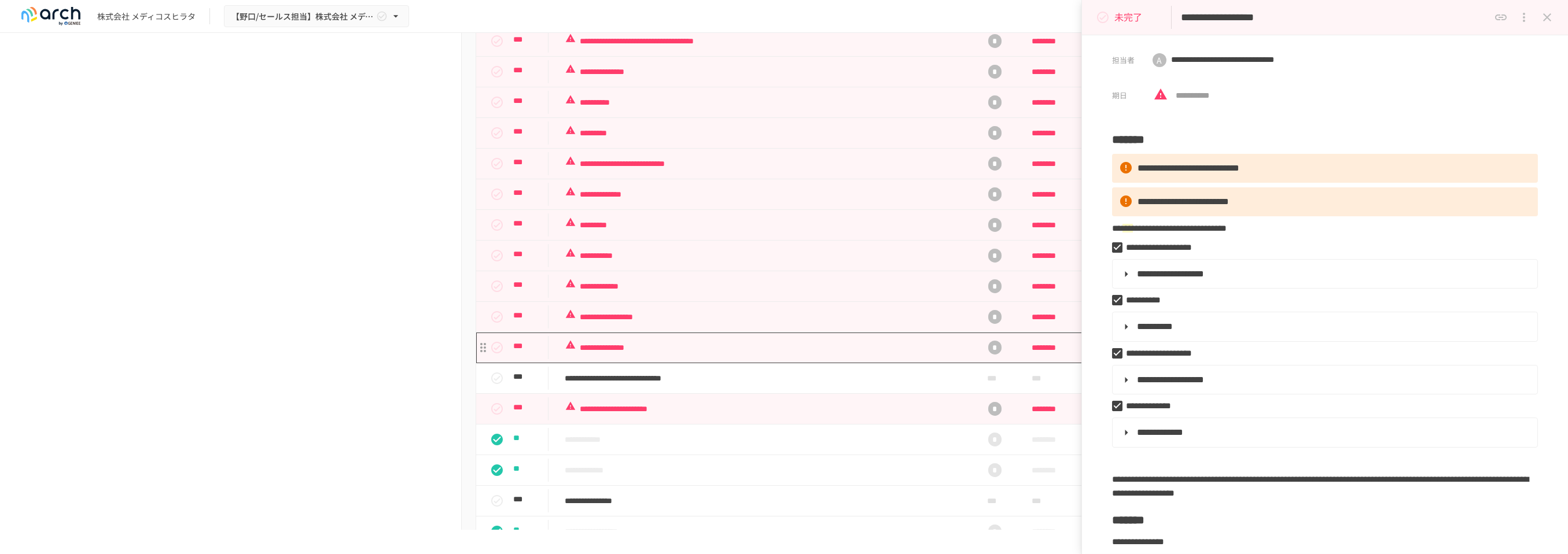 click on "**********" at bounding box center [766, 348] 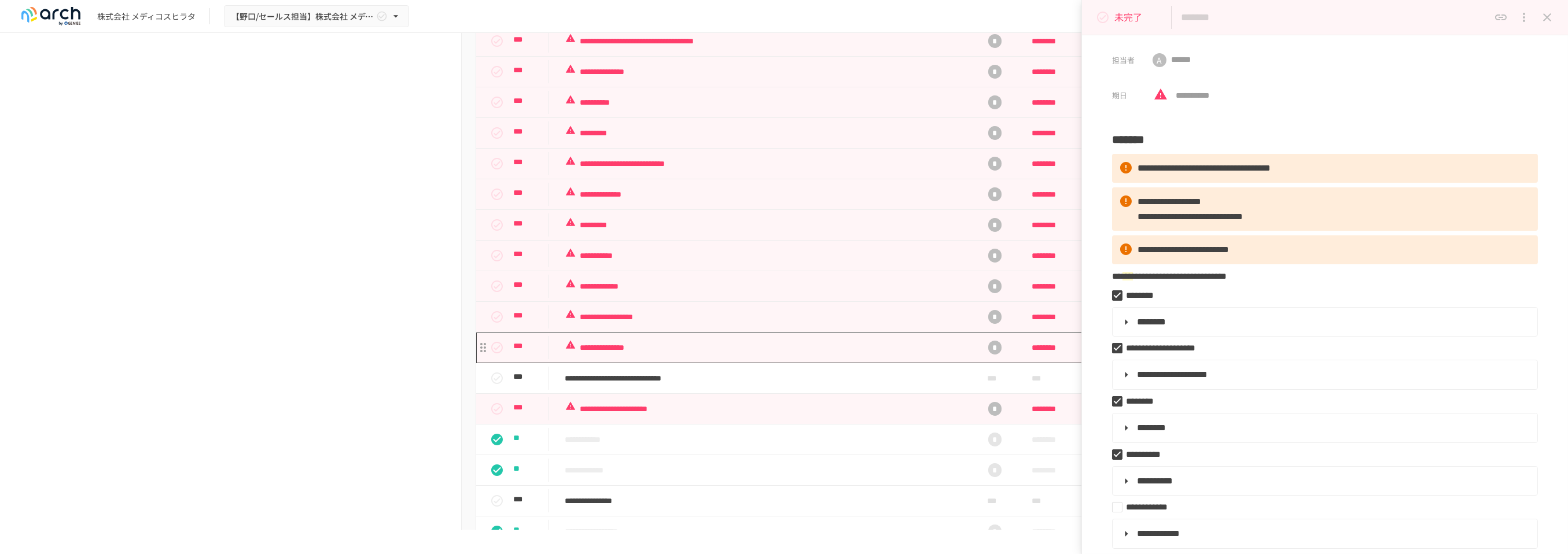 type on "**********" 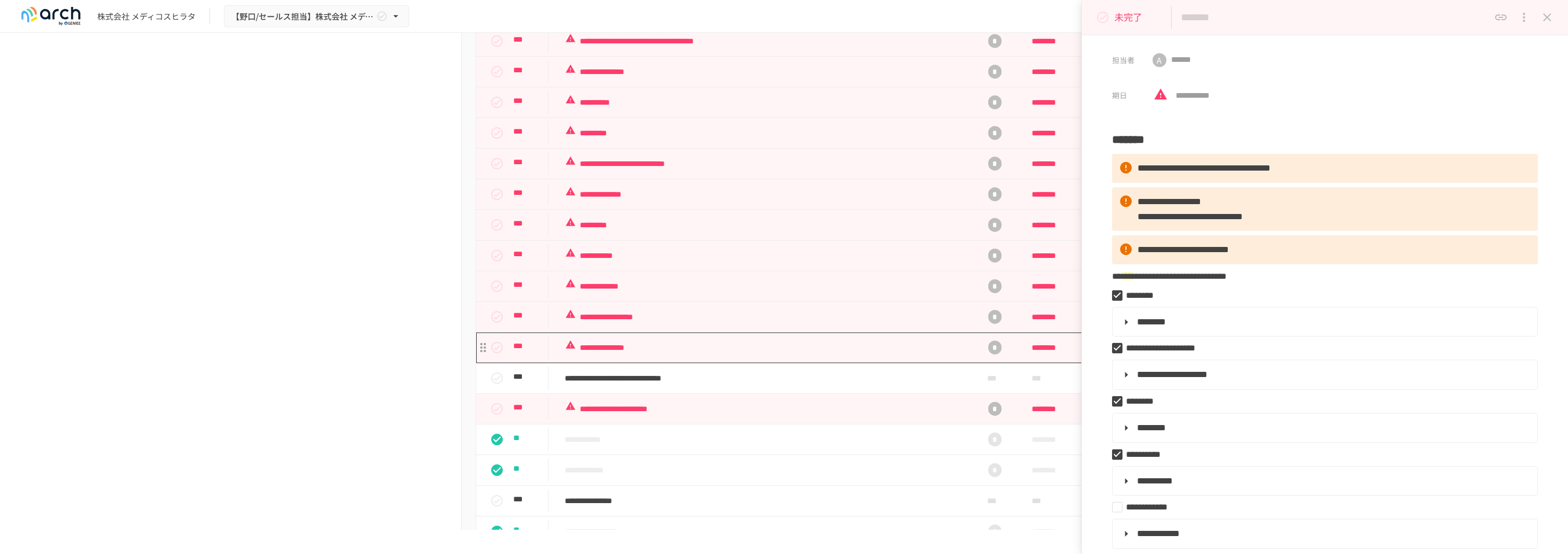 type on "**********" 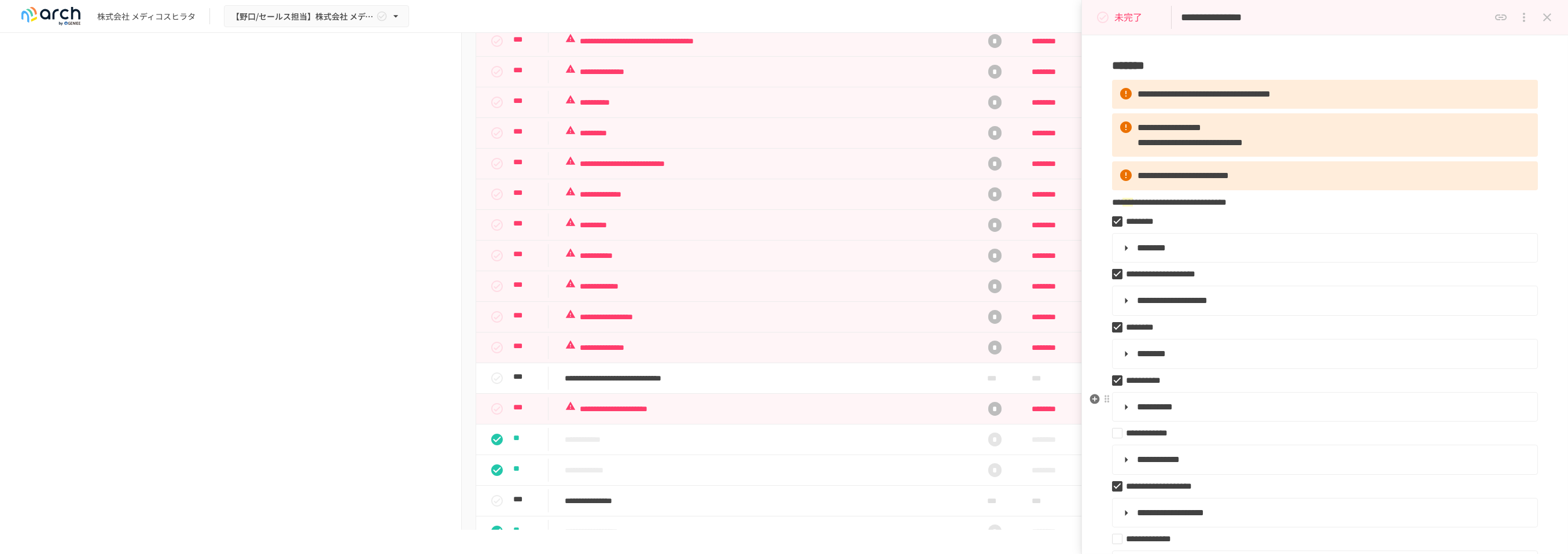 scroll, scrollTop: 128, scrollLeft: 0, axis: vertical 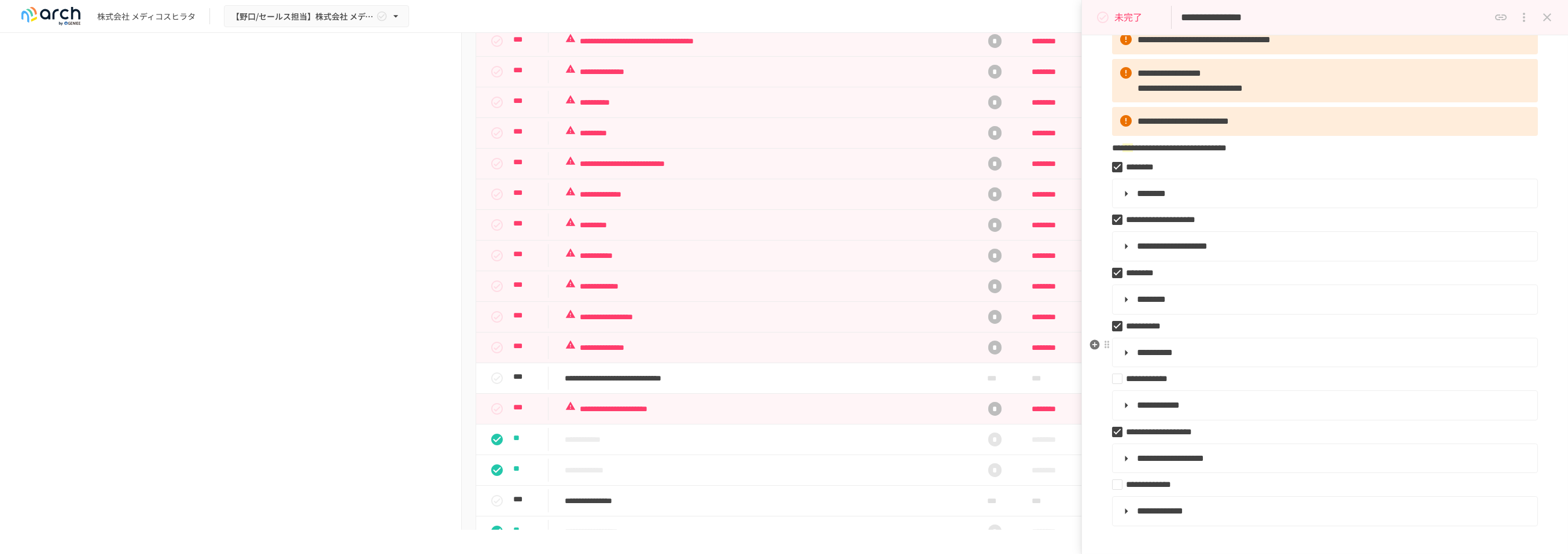 click on "**********" at bounding box center (1324, 353) 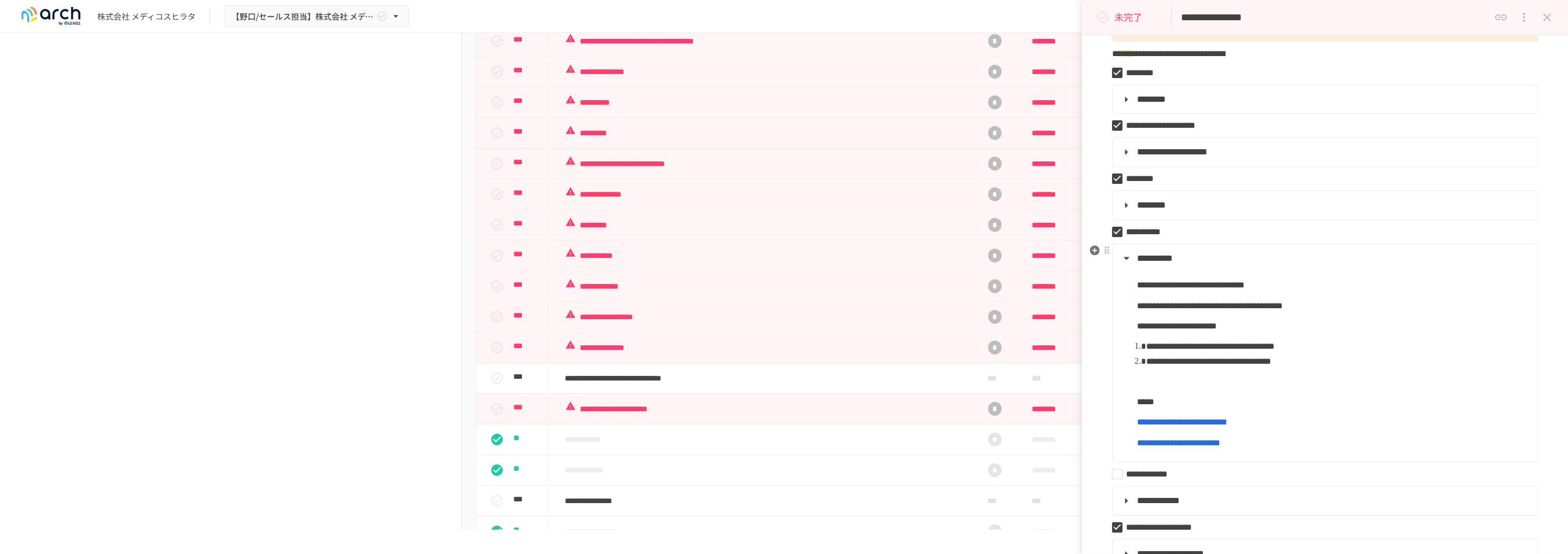 scroll, scrollTop: 385, scrollLeft: 0, axis: vertical 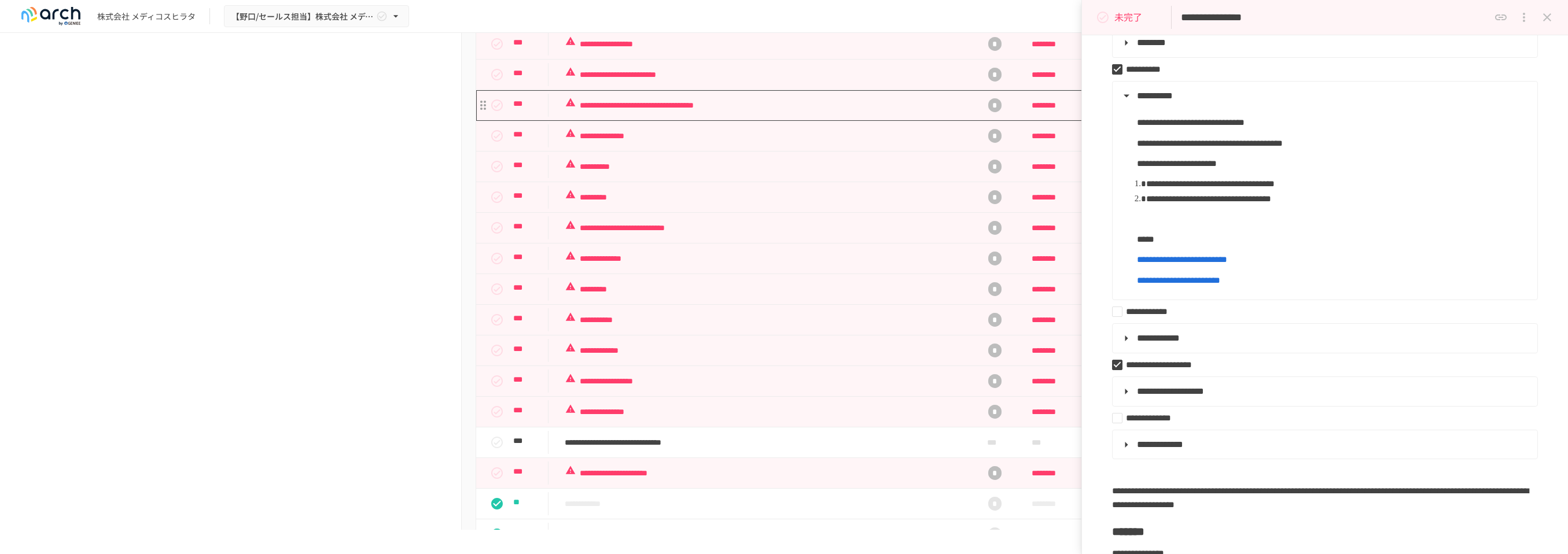 click on "**********" at bounding box center [766, 105] 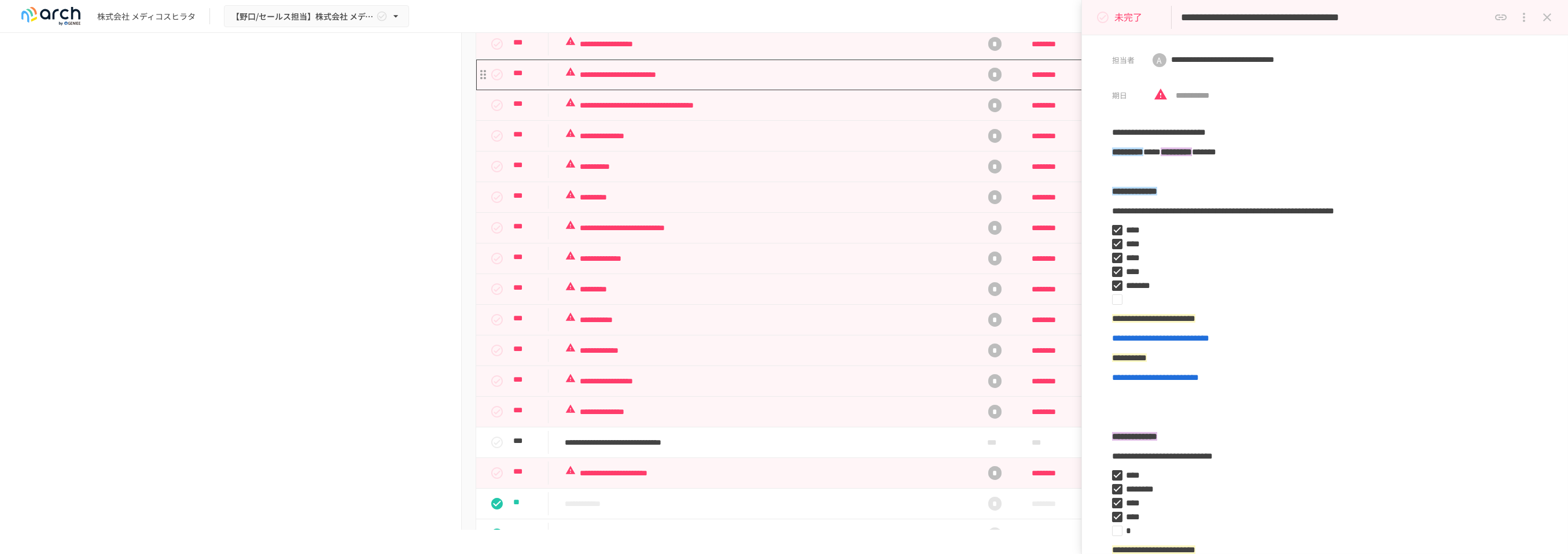 click on "**********" at bounding box center (766, 75) 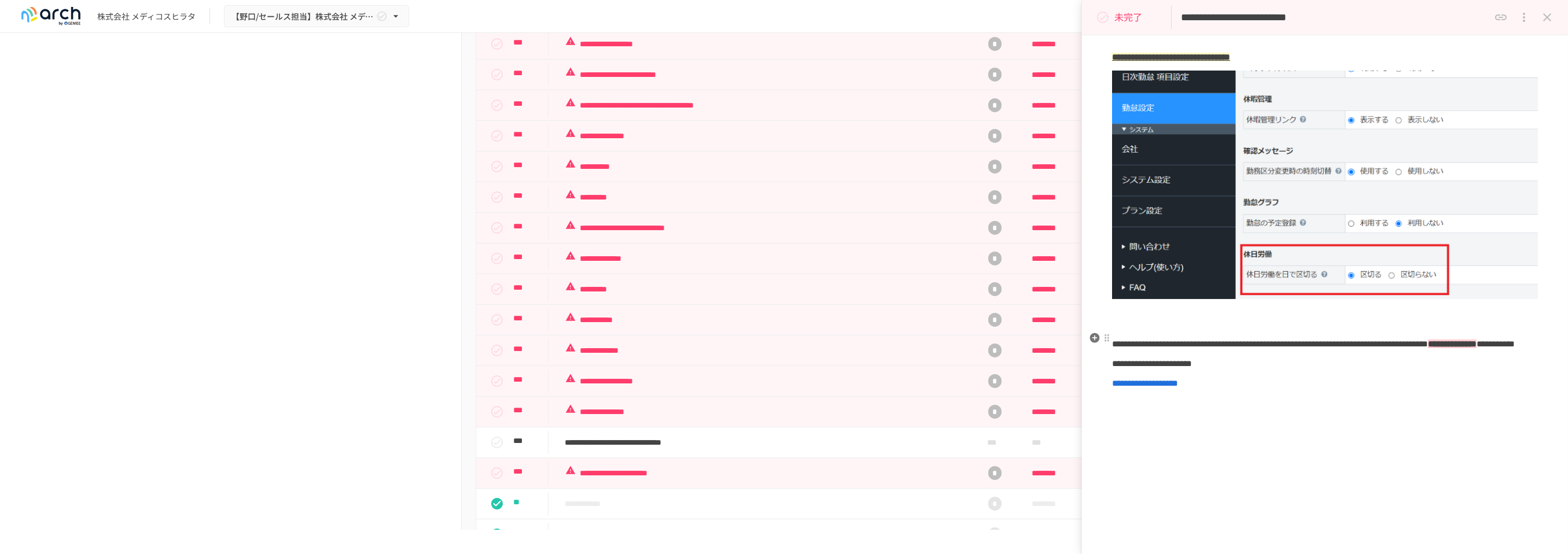 scroll, scrollTop: 0, scrollLeft: 0, axis: both 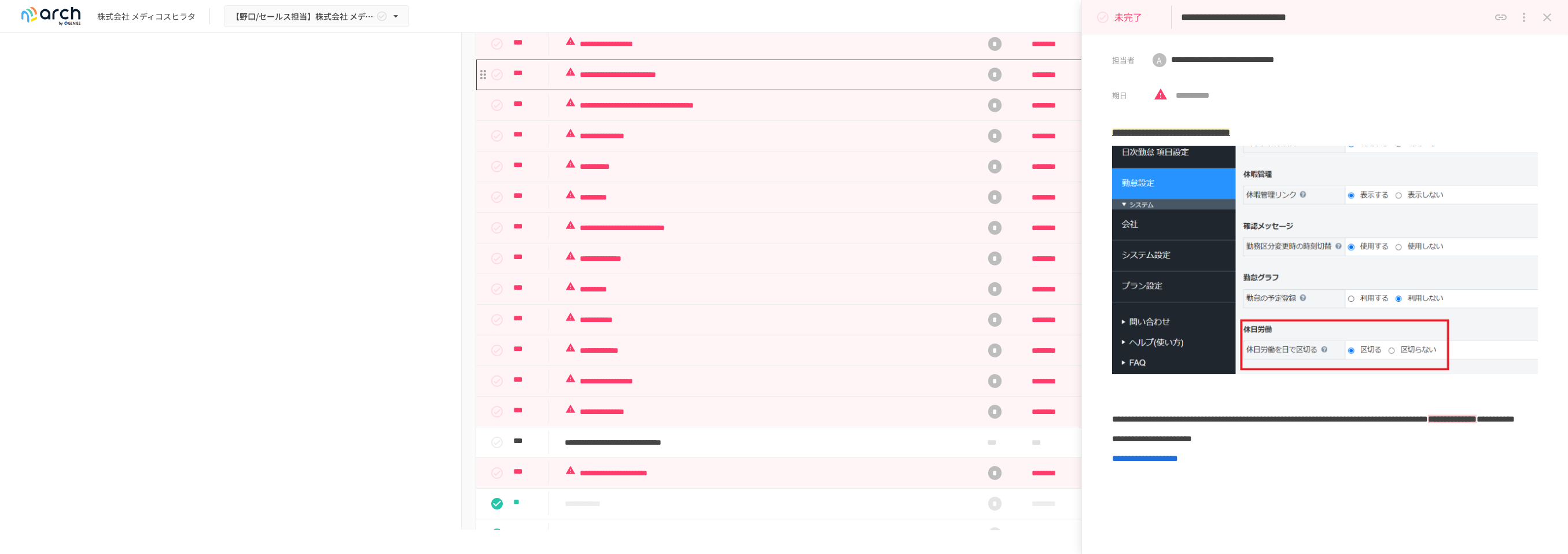 click on "**********" at bounding box center (766, 75) 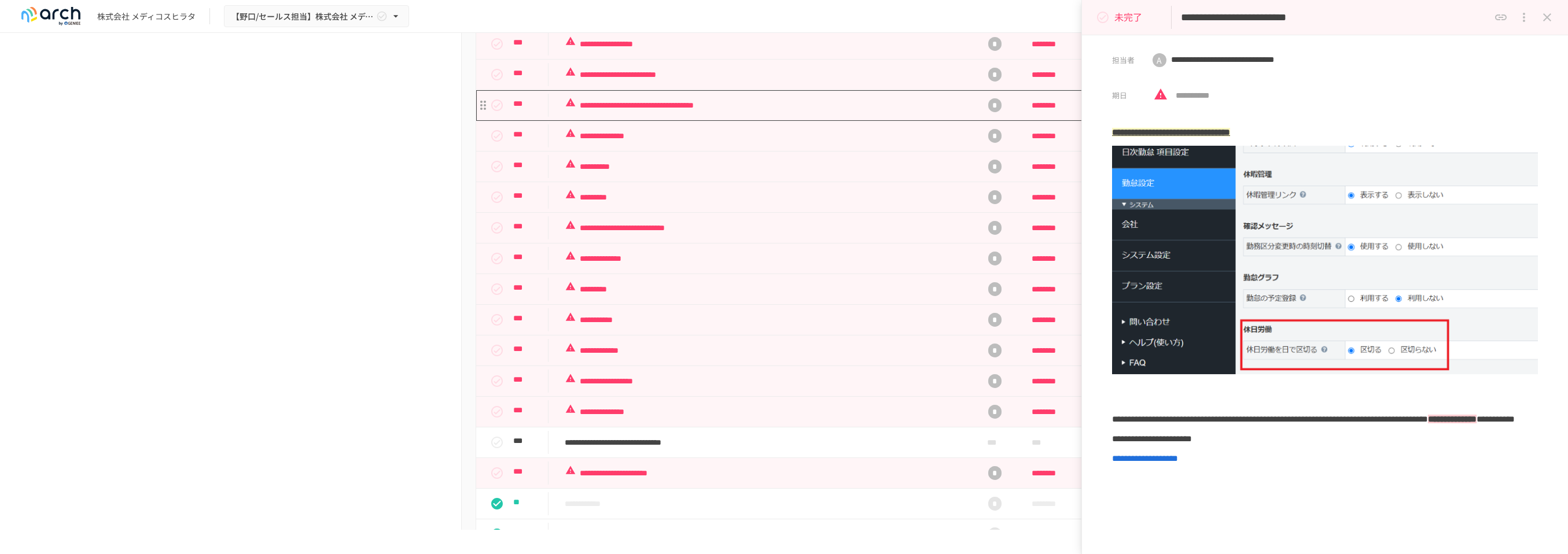 click on "**********" at bounding box center (766, 105) 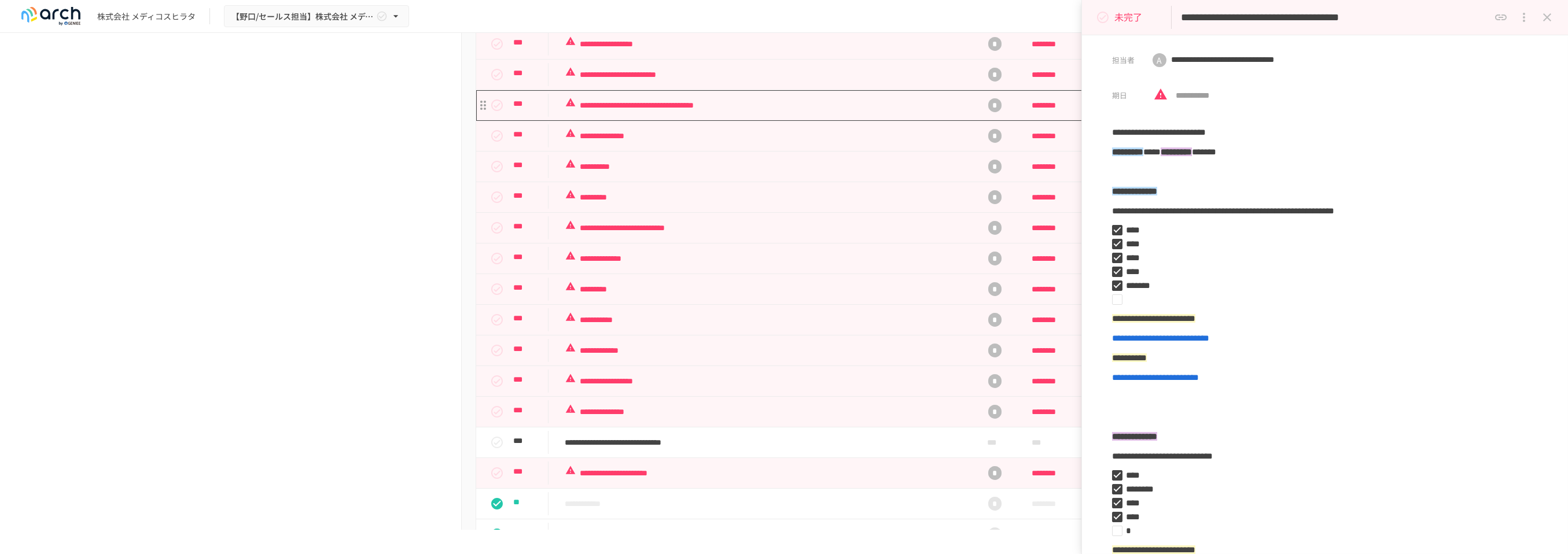 type on "**********" 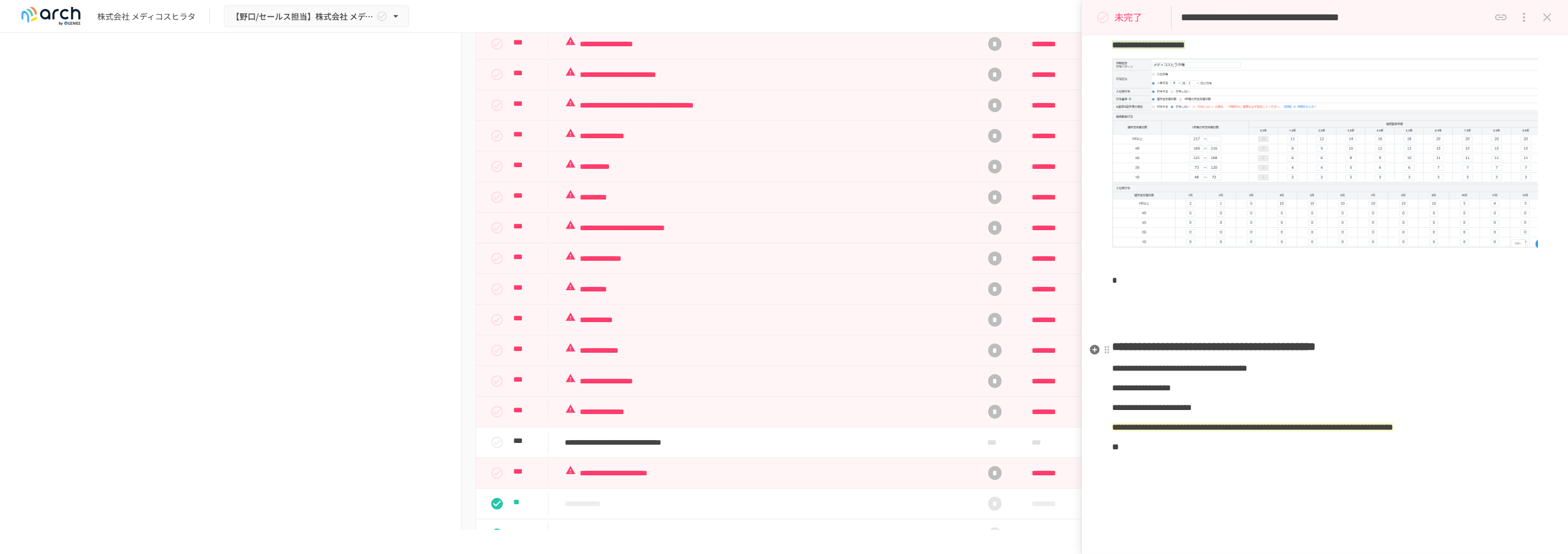 scroll, scrollTop: 963, scrollLeft: 0, axis: vertical 